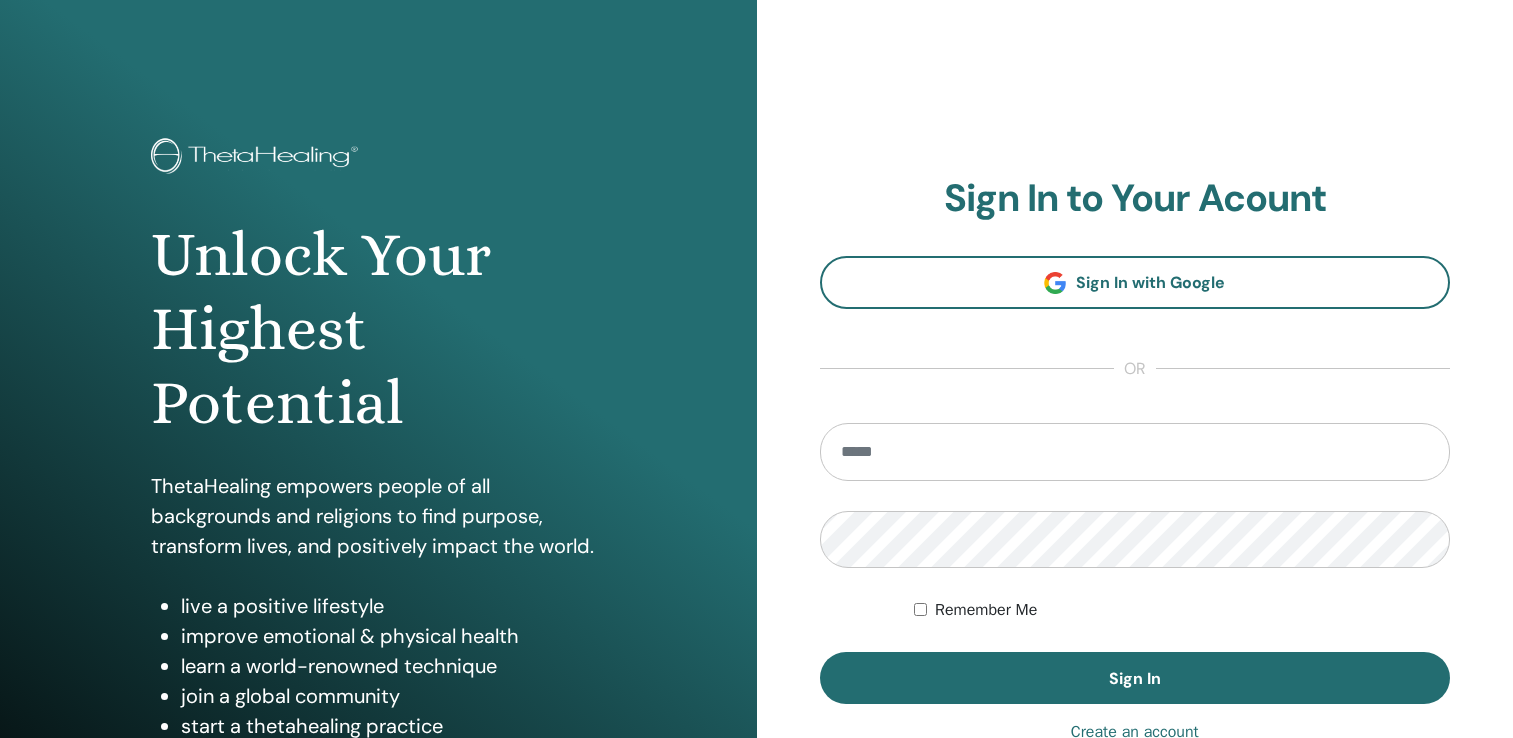 scroll, scrollTop: 0, scrollLeft: 0, axis: both 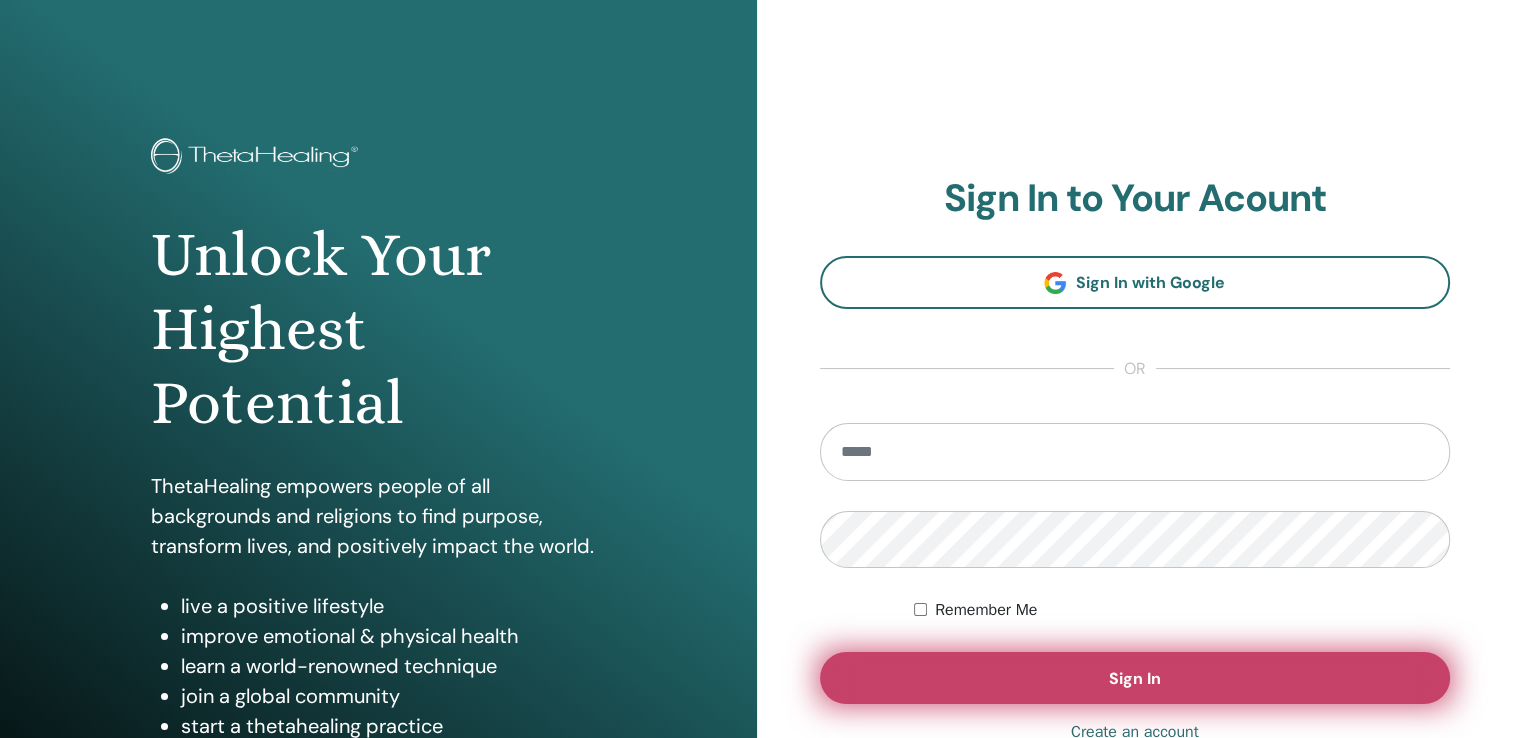 type on "**********" 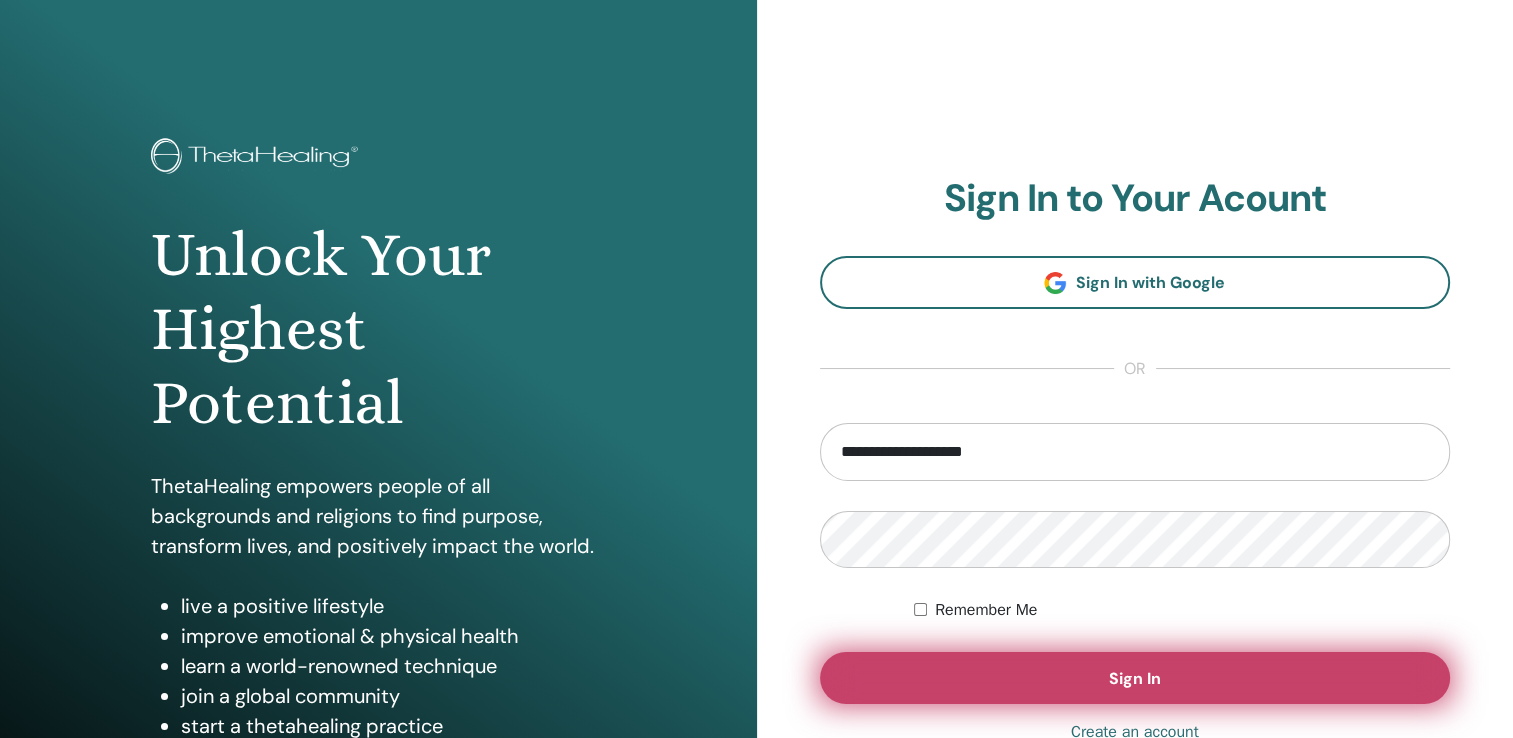 click on "Sign In" at bounding box center [1135, 678] 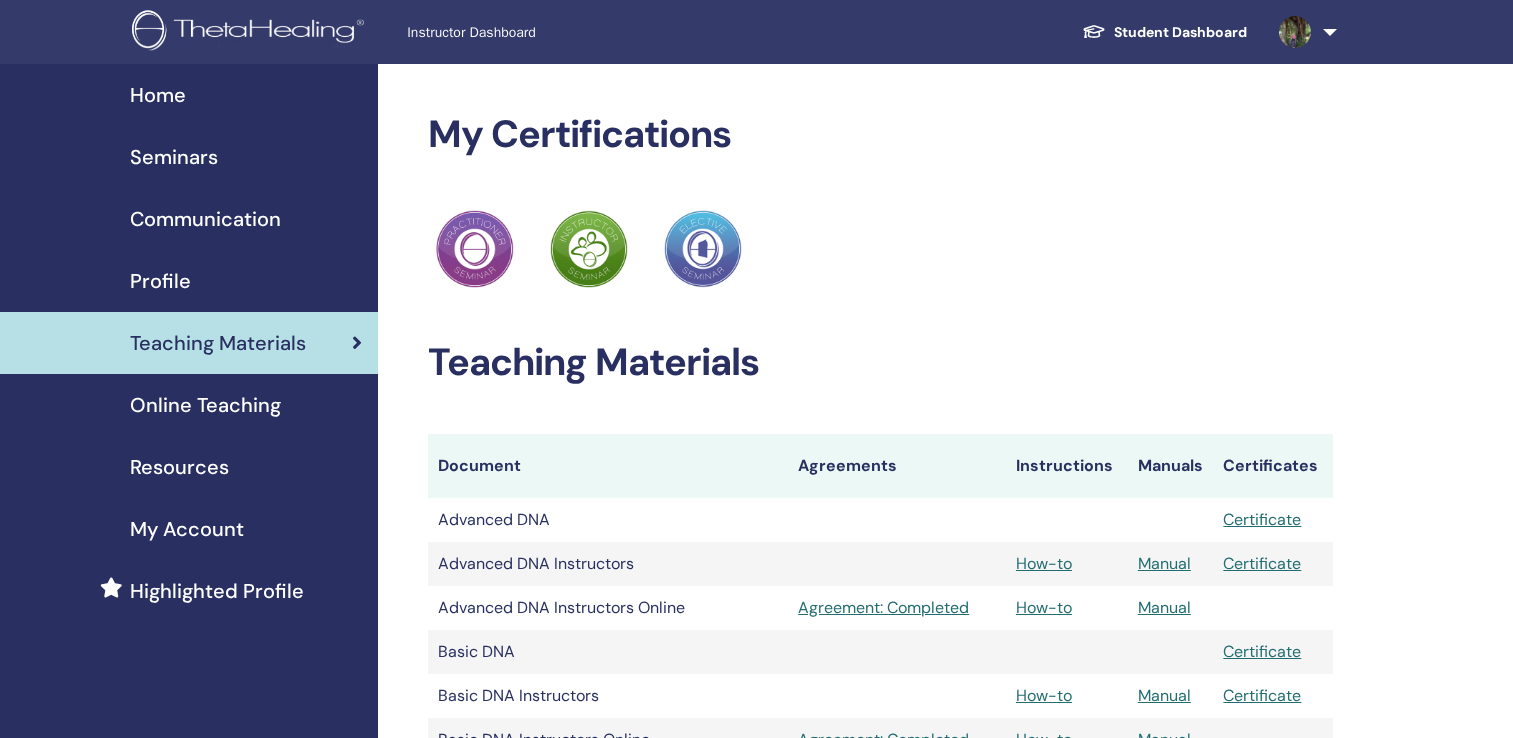 scroll, scrollTop: 0, scrollLeft: 0, axis: both 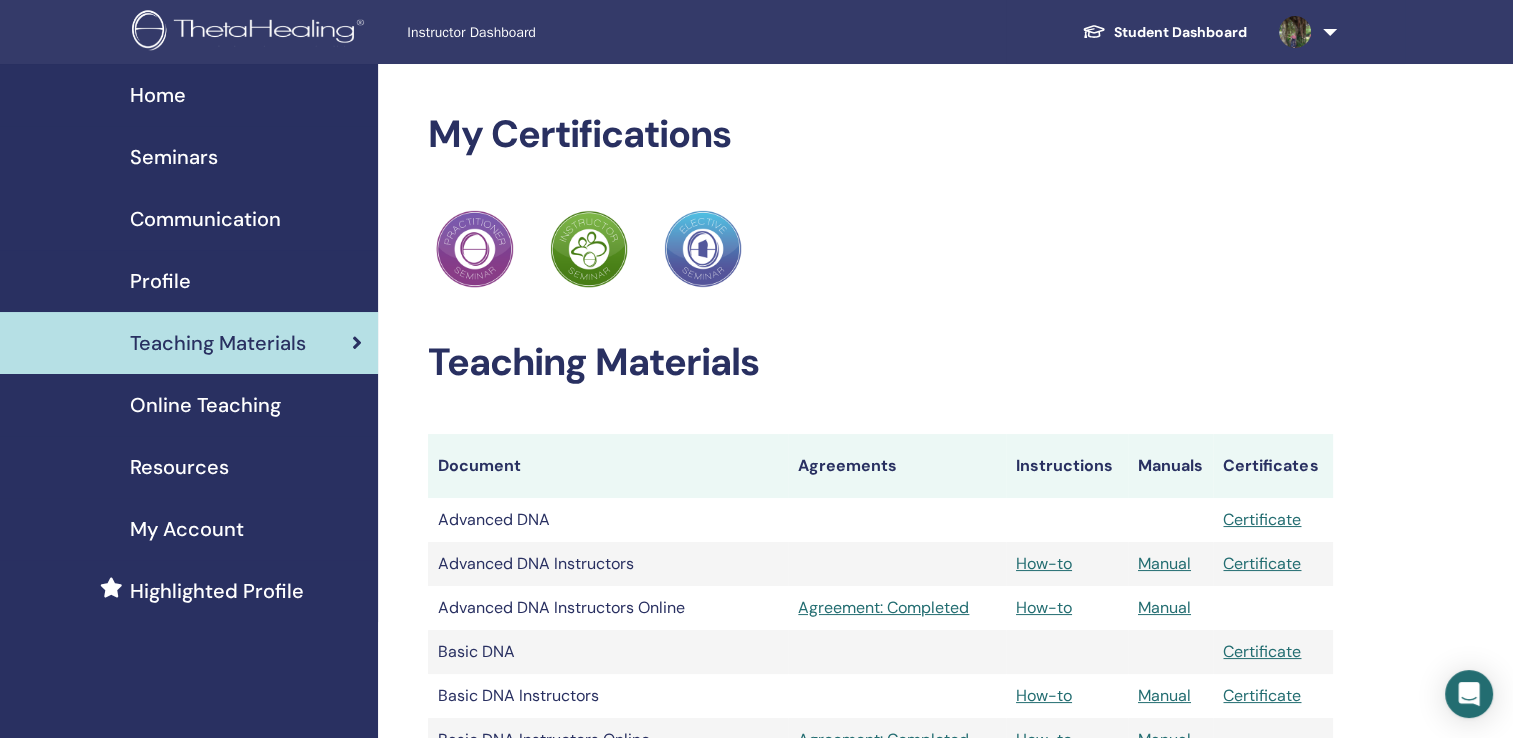 click on "Seminars" at bounding box center [174, 157] 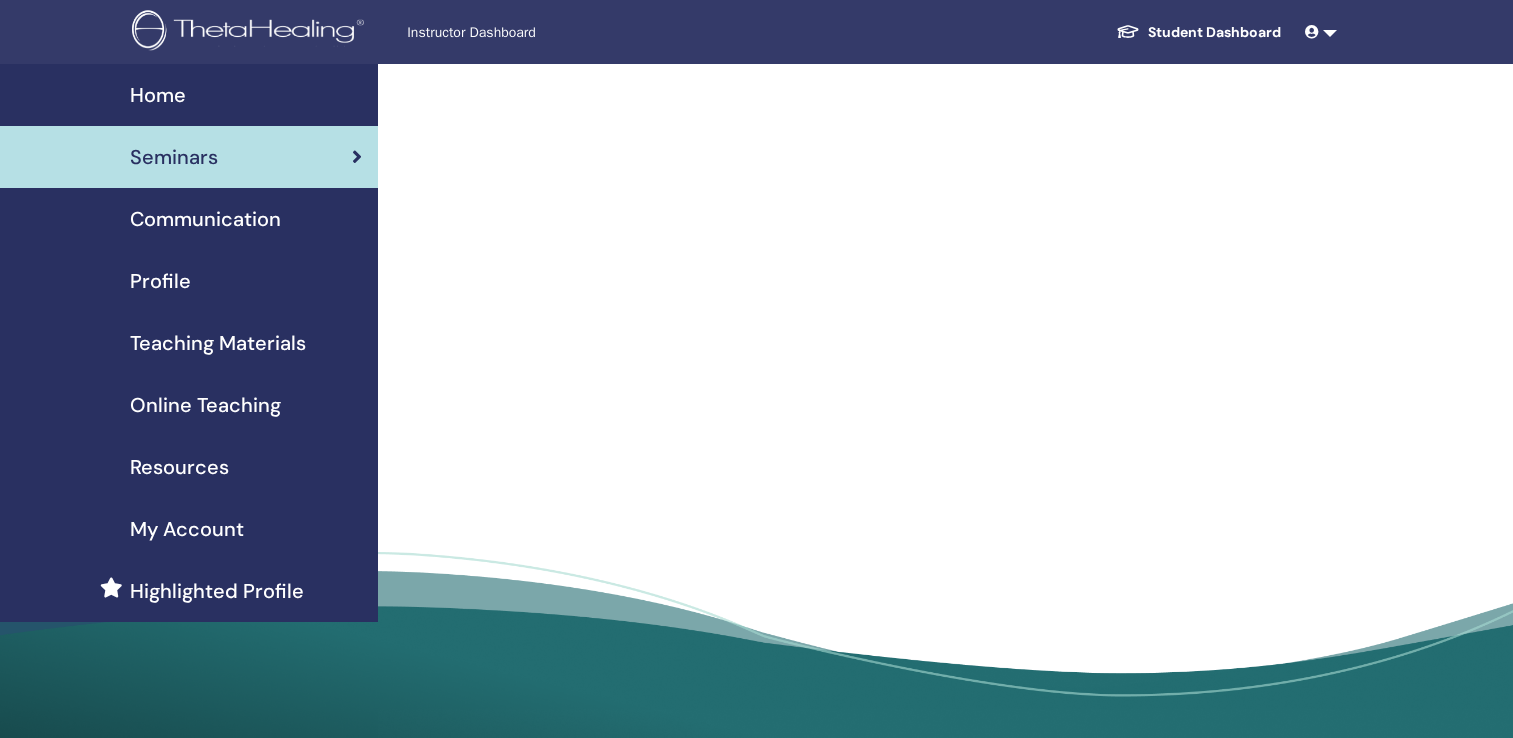 scroll, scrollTop: 0, scrollLeft: 0, axis: both 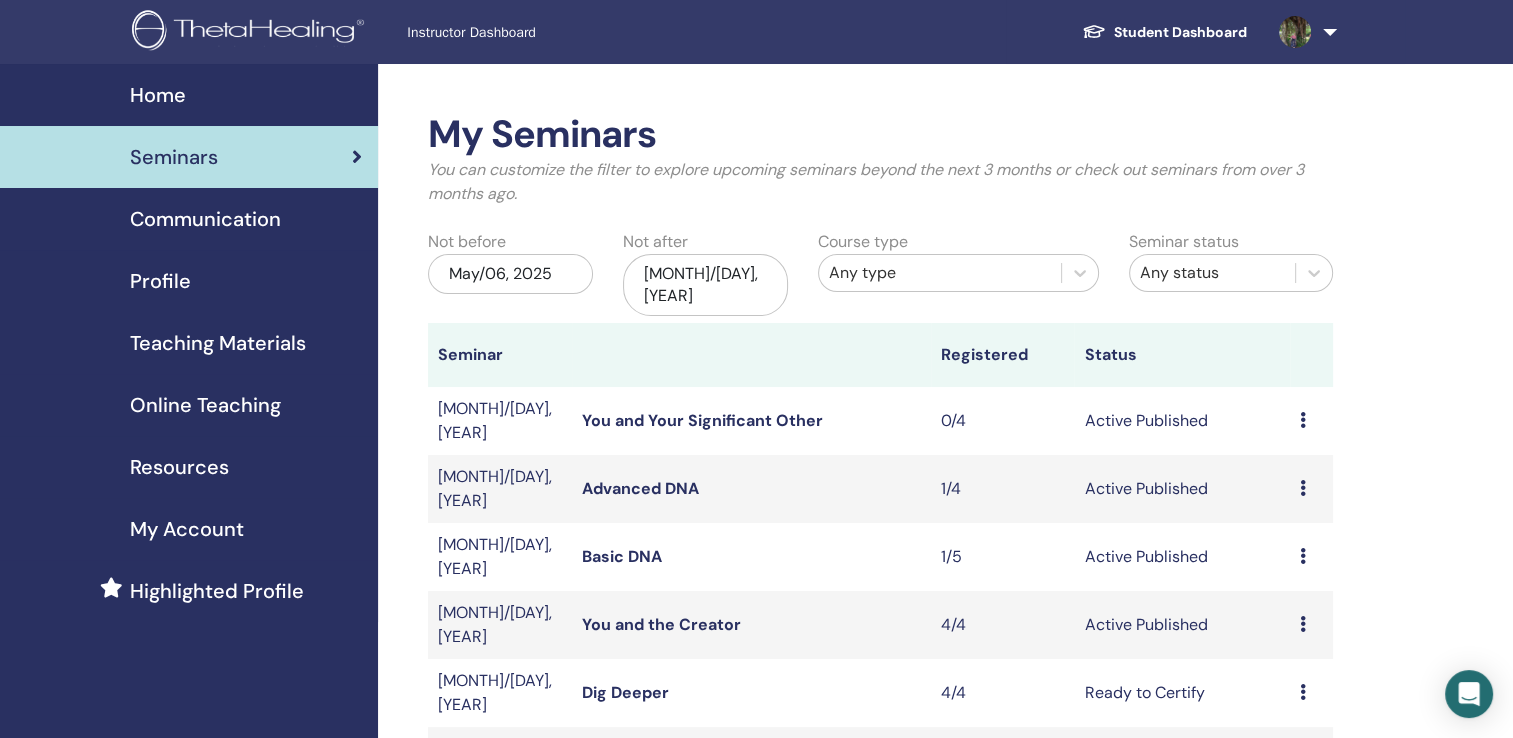 click on "You and the Creator" at bounding box center [661, 624] 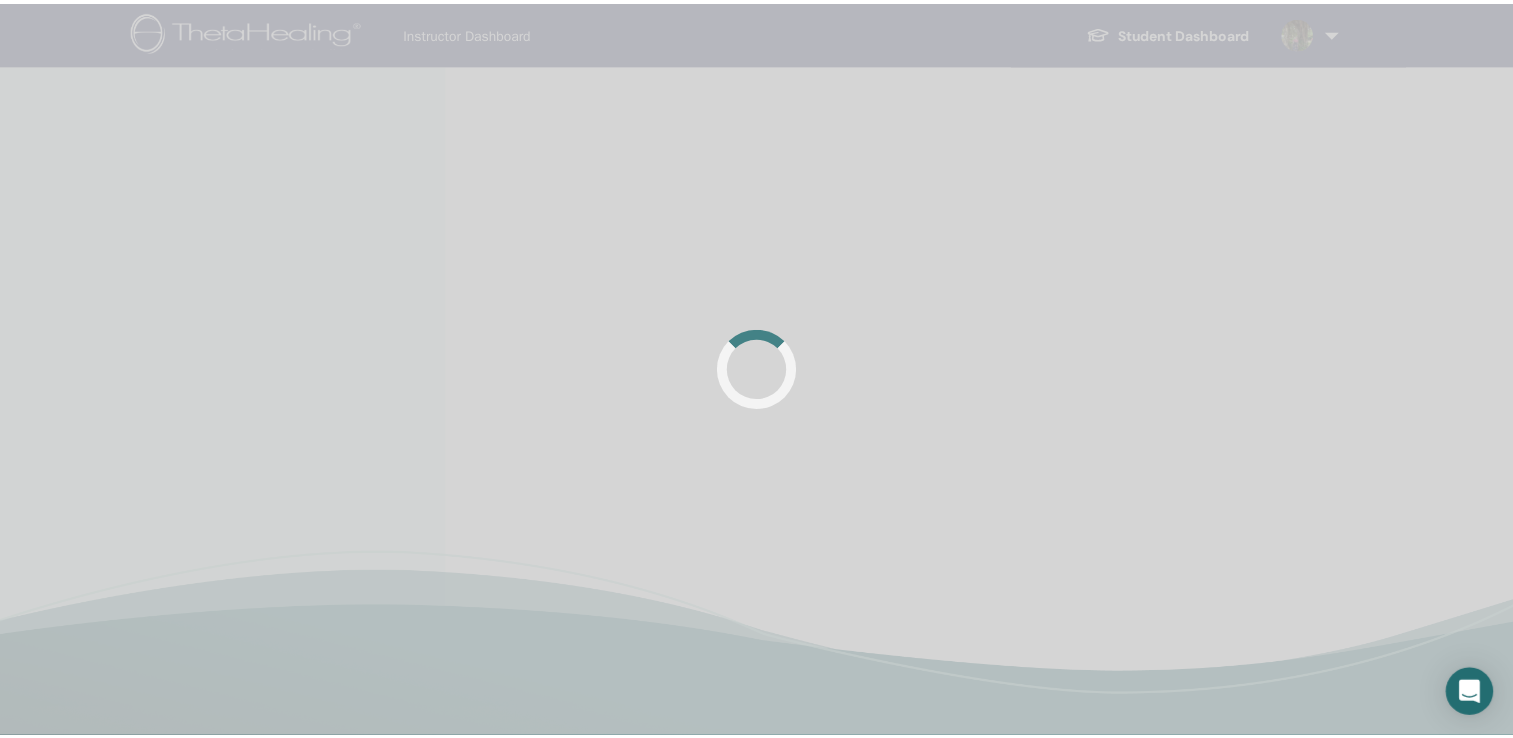scroll, scrollTop: 0, scrollLeft: 0, axis: both 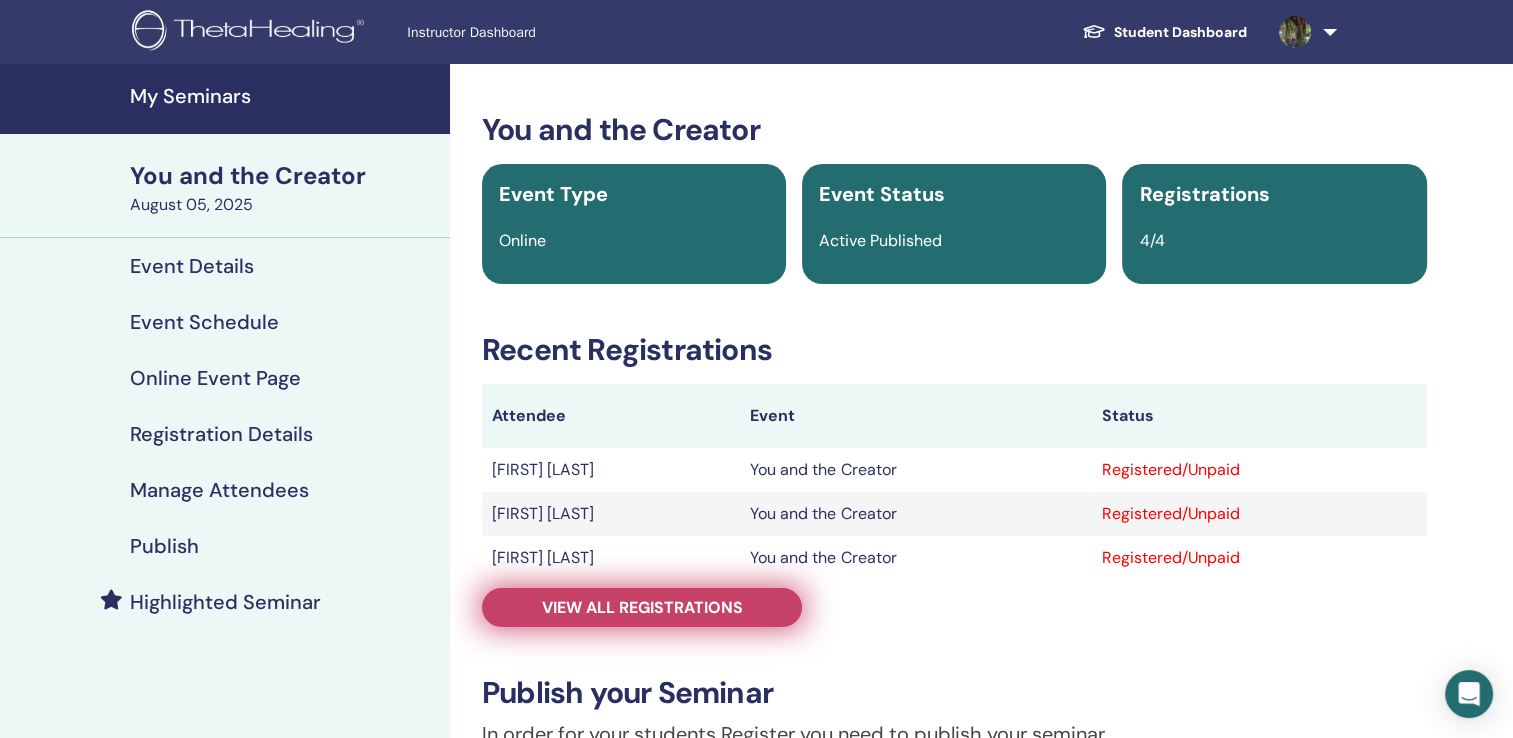 click on "View all registrations" at bounding box center [642, 607] 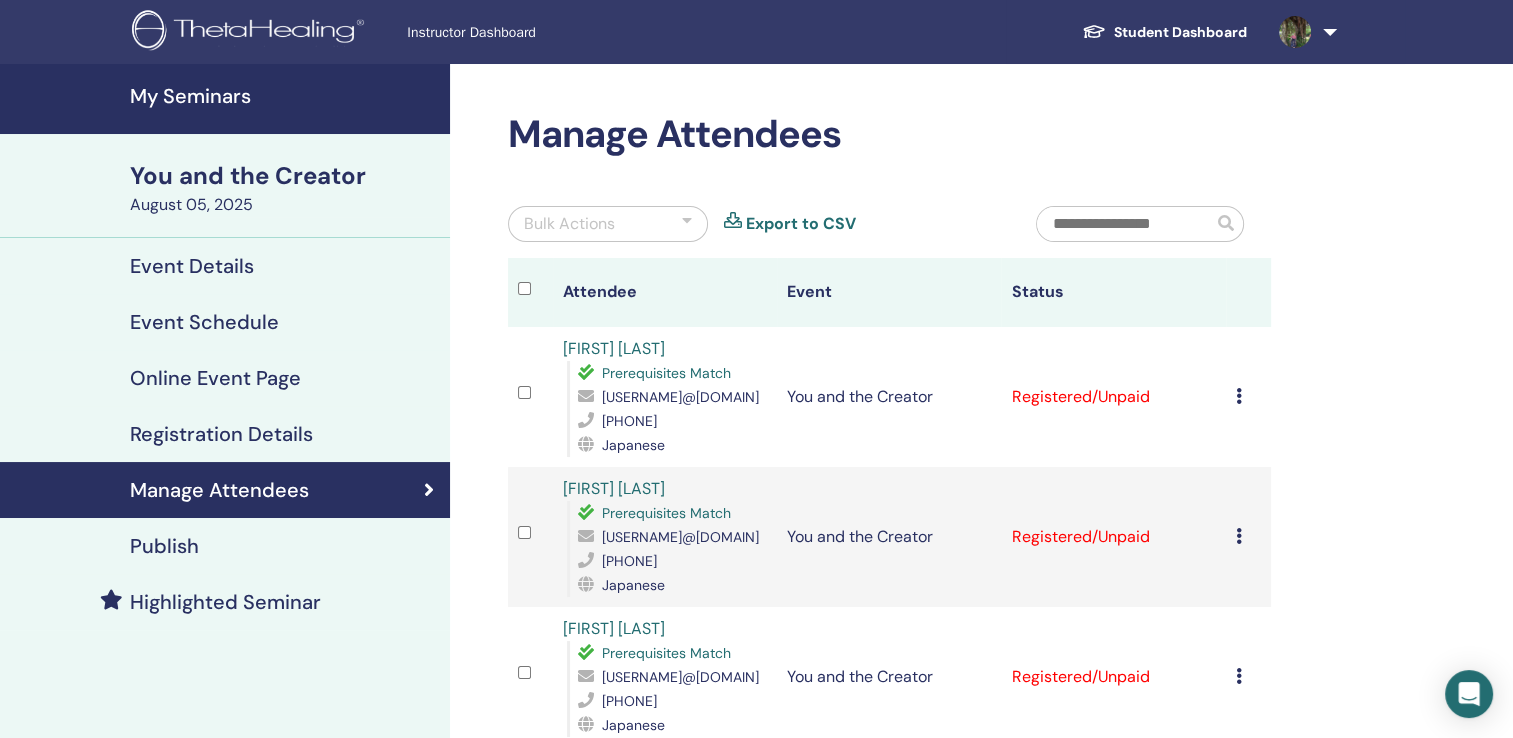 click on "Cancel Registration Do not auto-certify Mark as Paid Mark as Unpaid Mark as Absent Complete and Certify Download Certificate" at bounding box center (1248, 397) 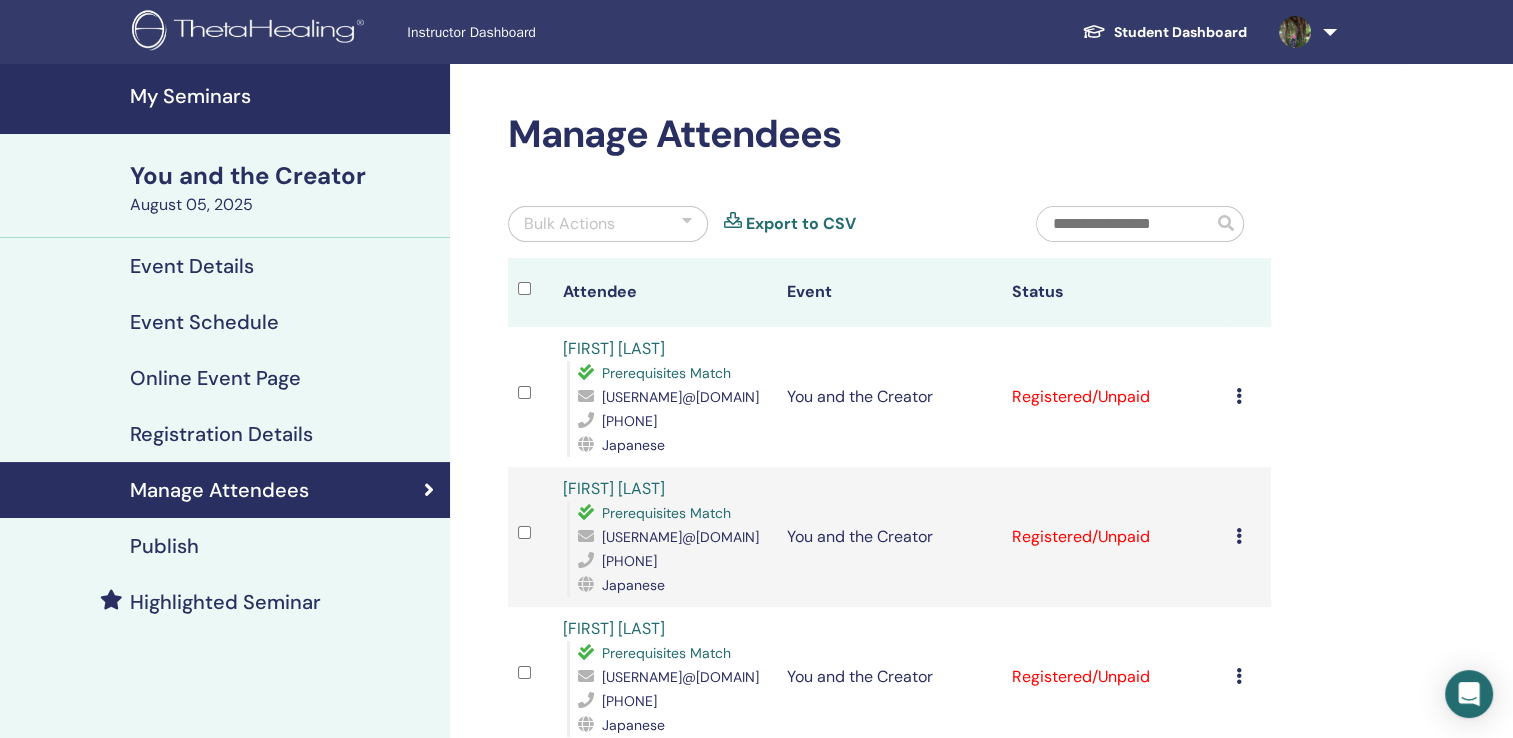 click at bounding box center [1239, 396] 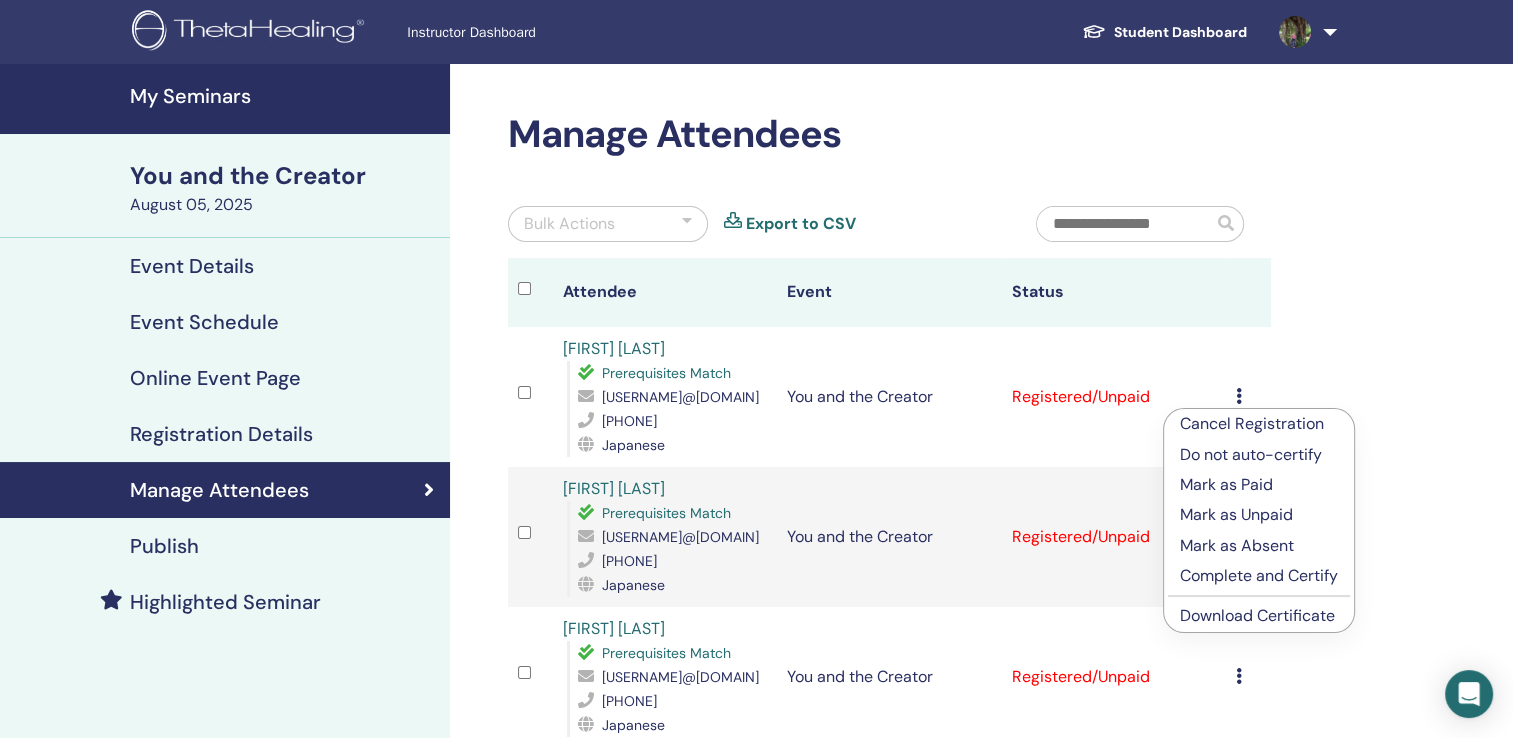 click on "Complete and Certify" at bounding box center (1259, 576) 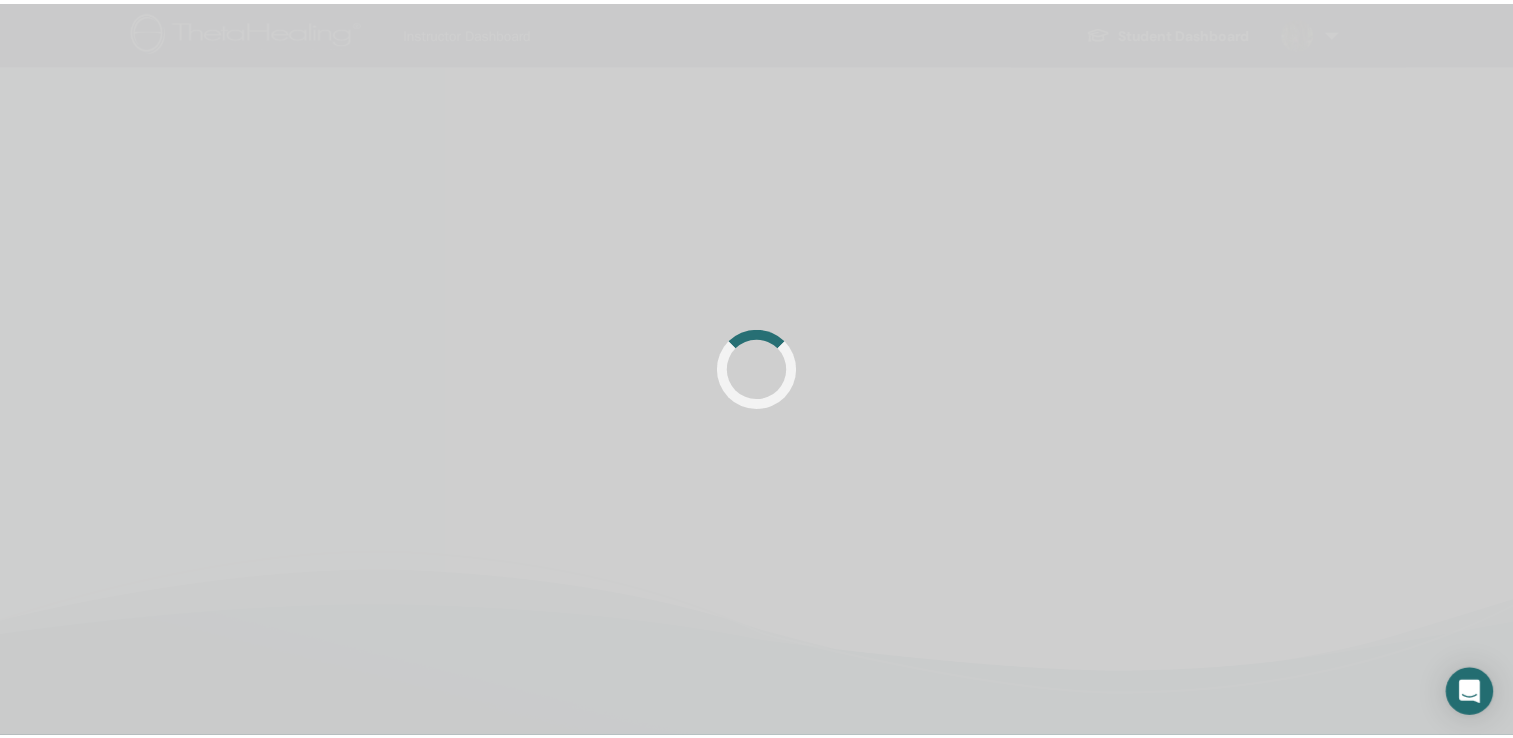 scroll, scrollTop: 0, scrollLeft: 0, axis: both 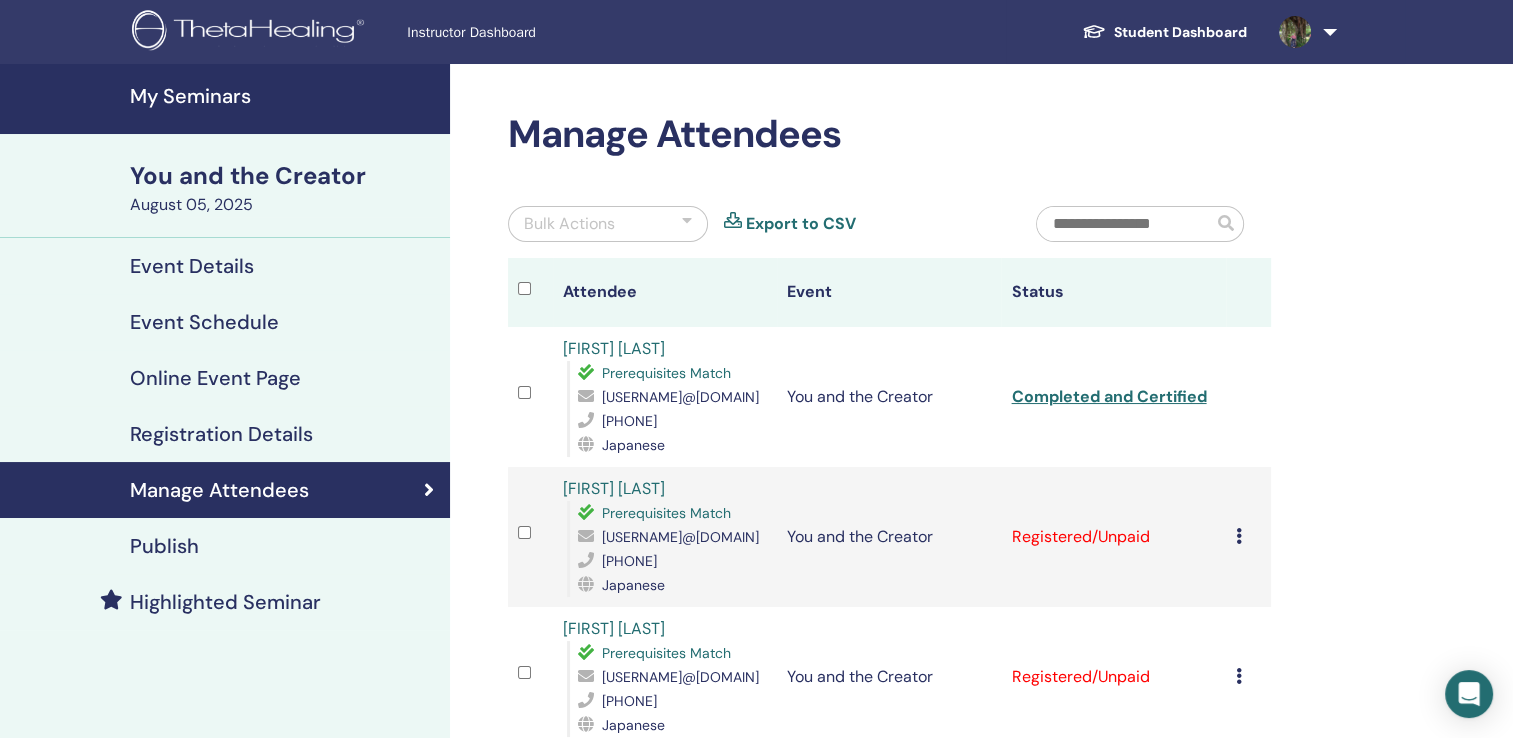 click at bounding box center (1239, 536) 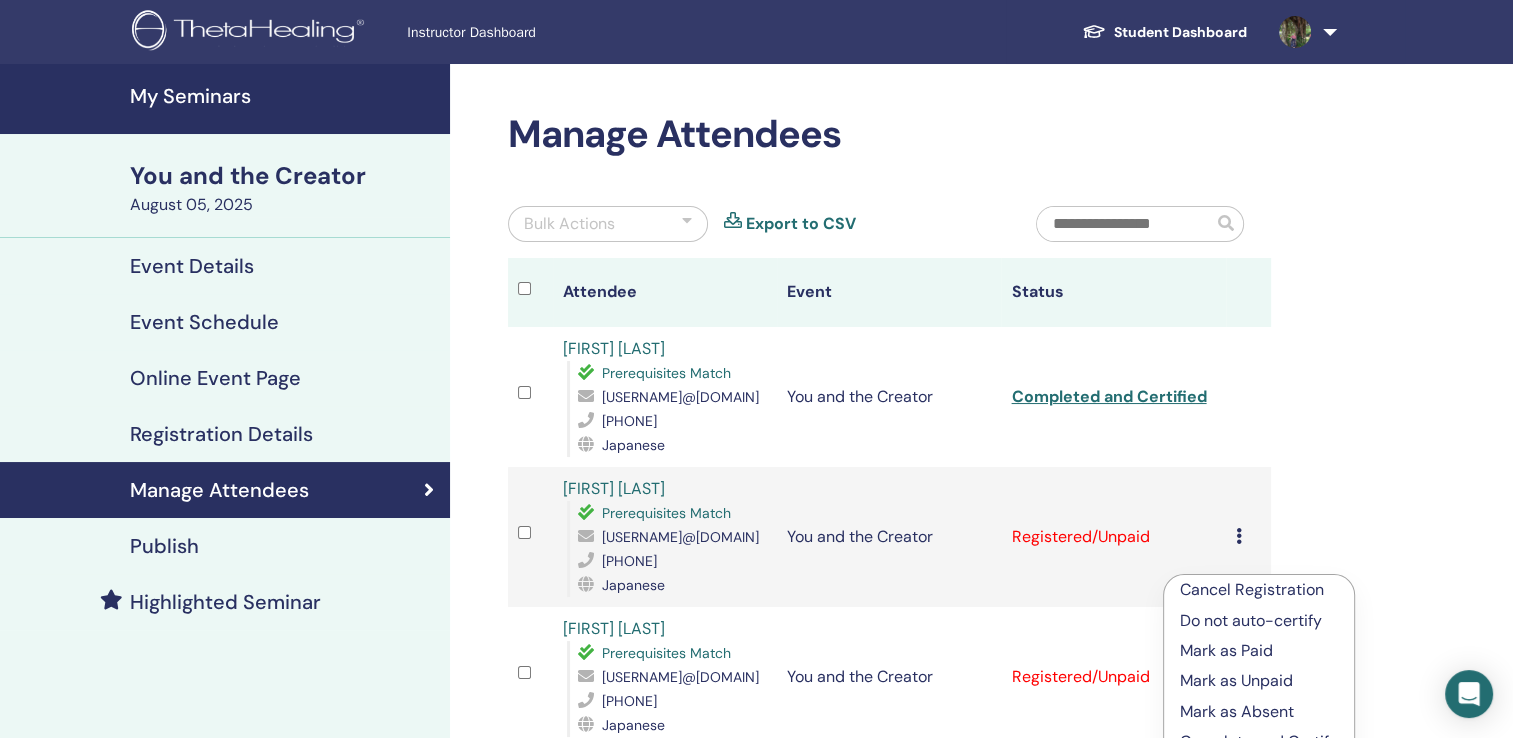 scroll, scrollTop: 100, scrollLeft: 0, axis: vertical 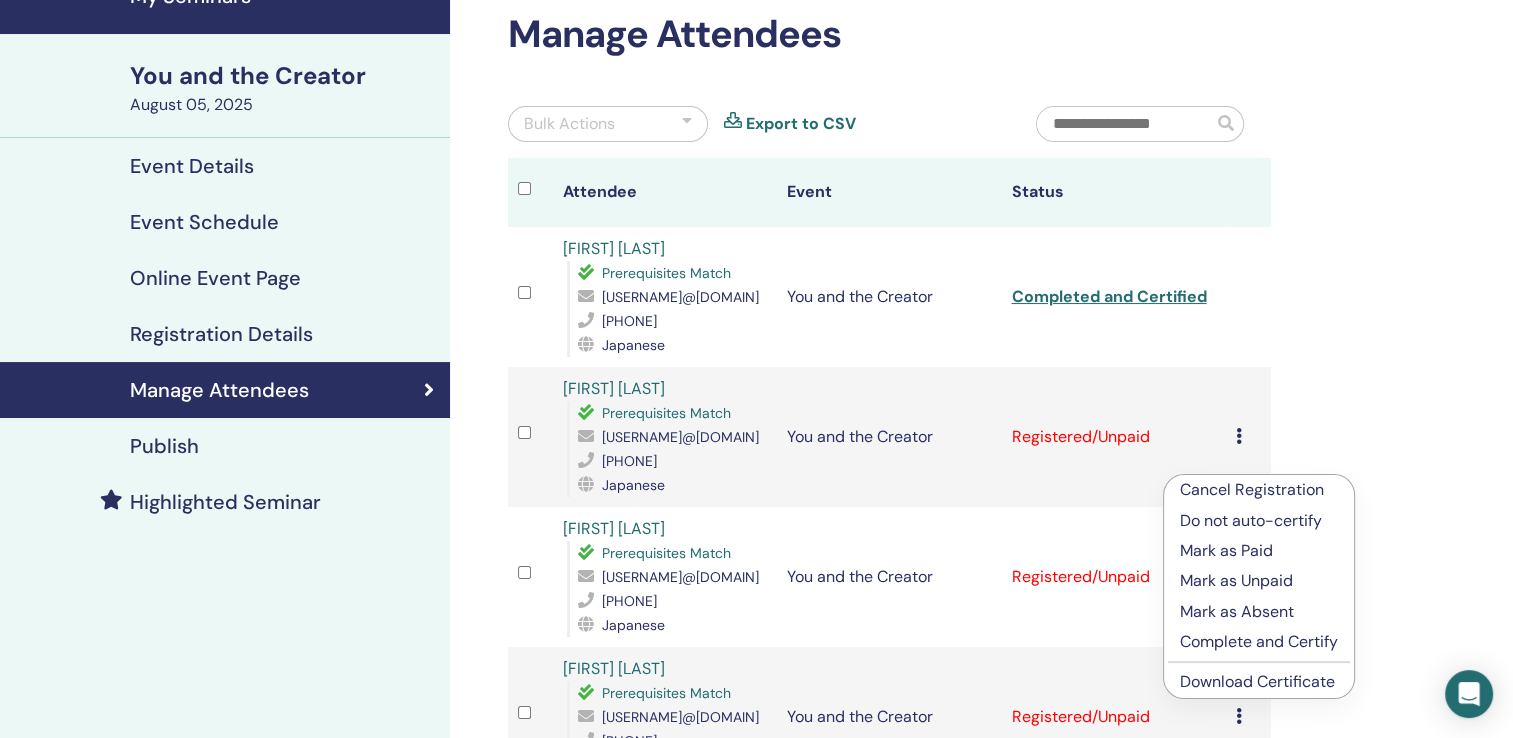 click on "Complete and Certify" at bounding box center [1259, 642] 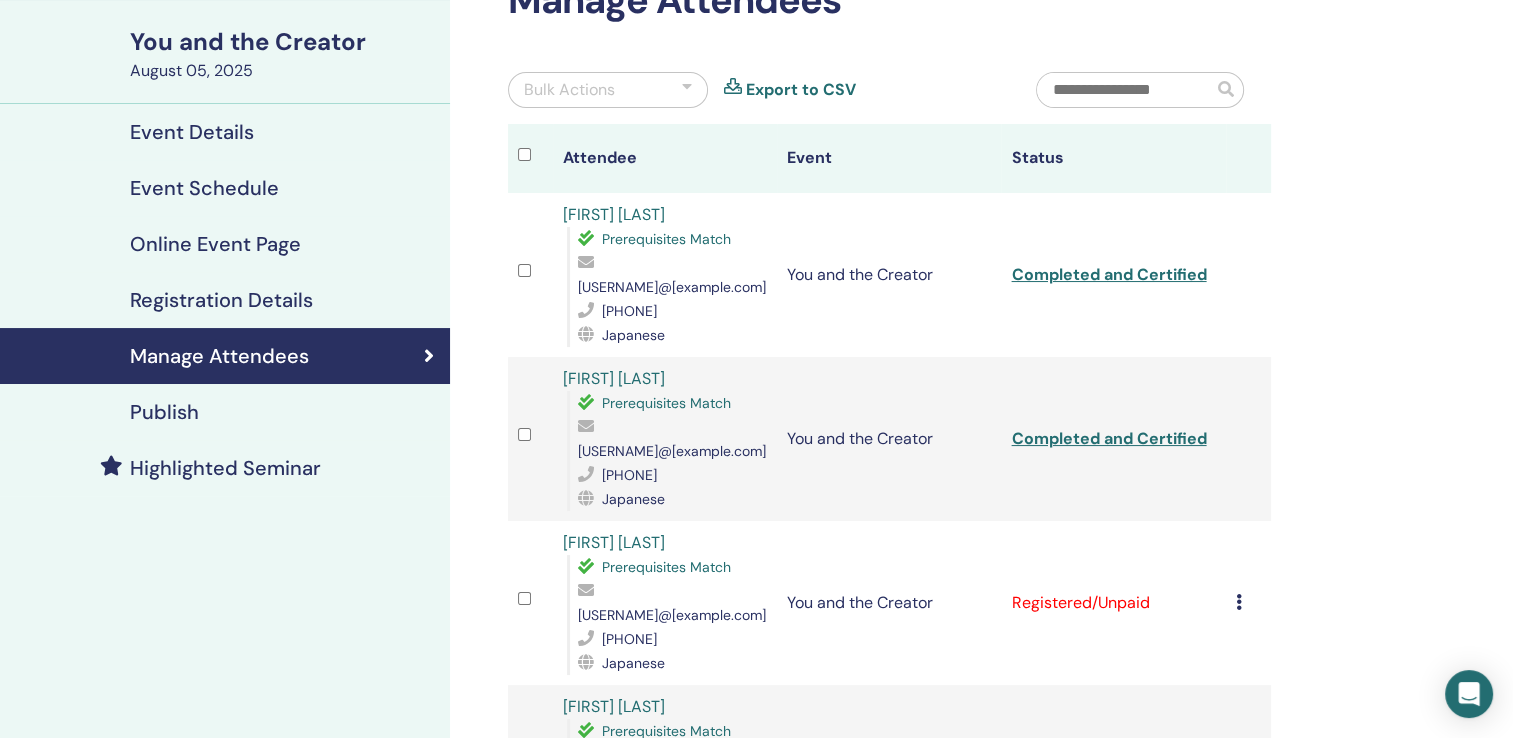 scroll, scrollTop: 200, scrollLeft: 0, axis: vertical 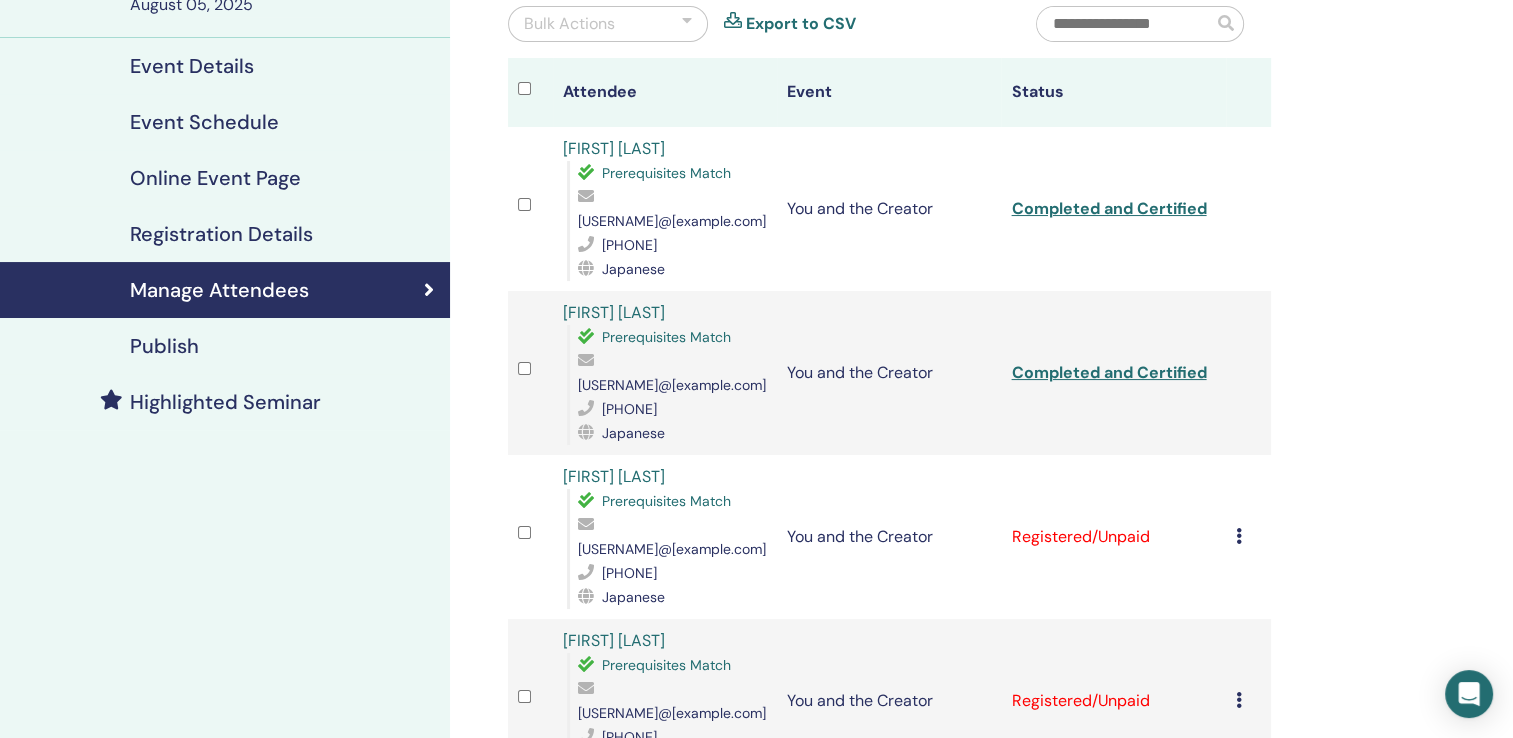 click at bounding box center [1239, 536] 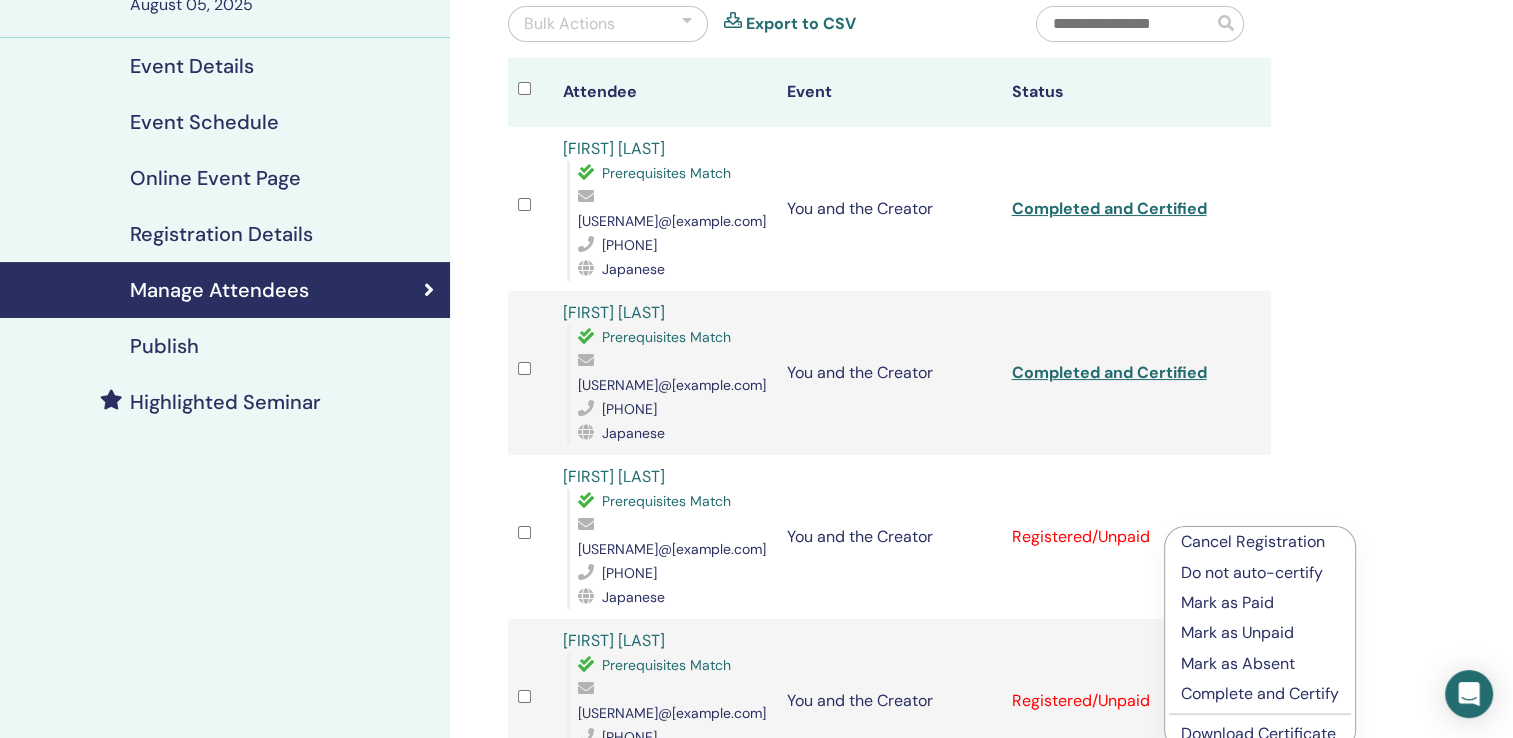 click on "Complete and Certify" at bounding box center (1260, 694) 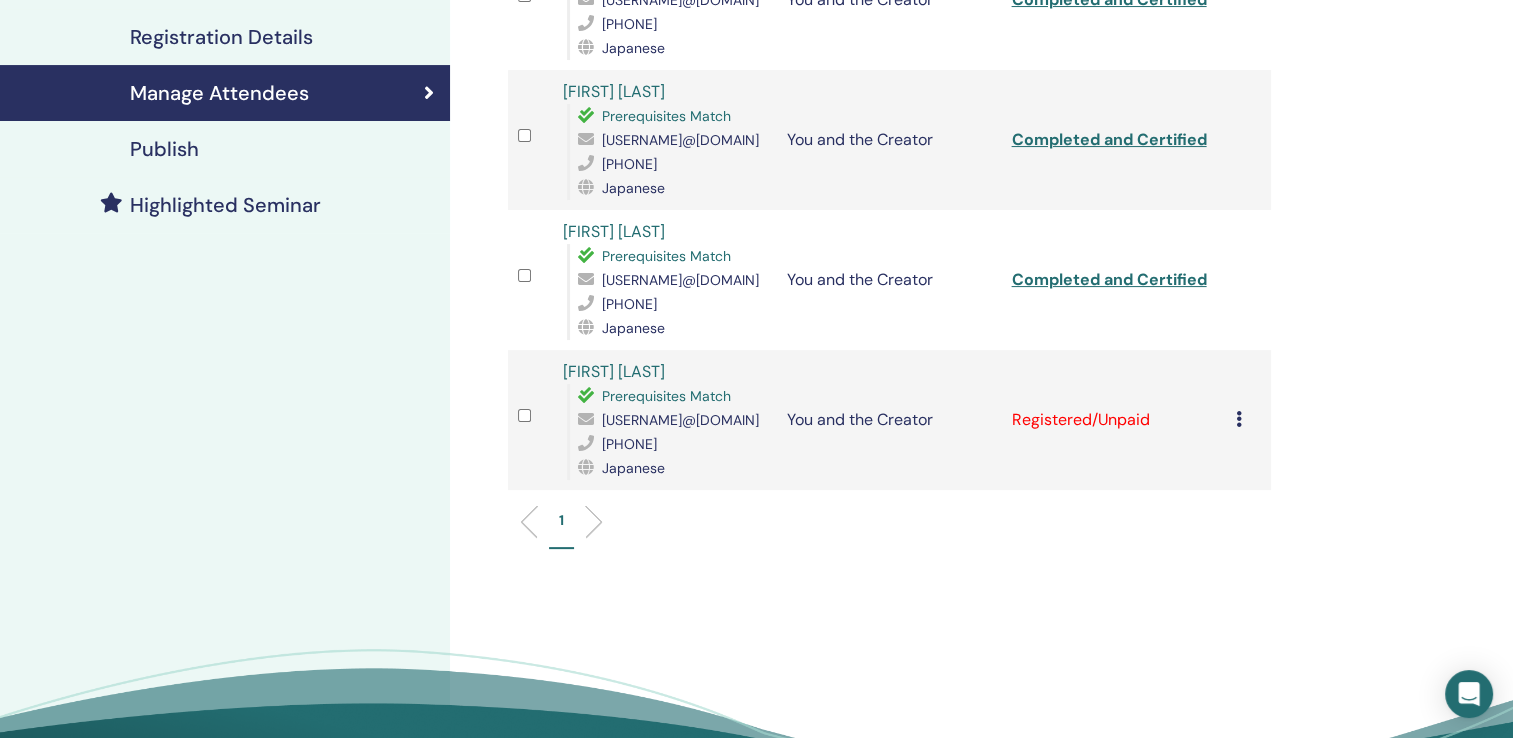 scroll, scrollTop: 400, scrollLeft: 0, axis: vertical 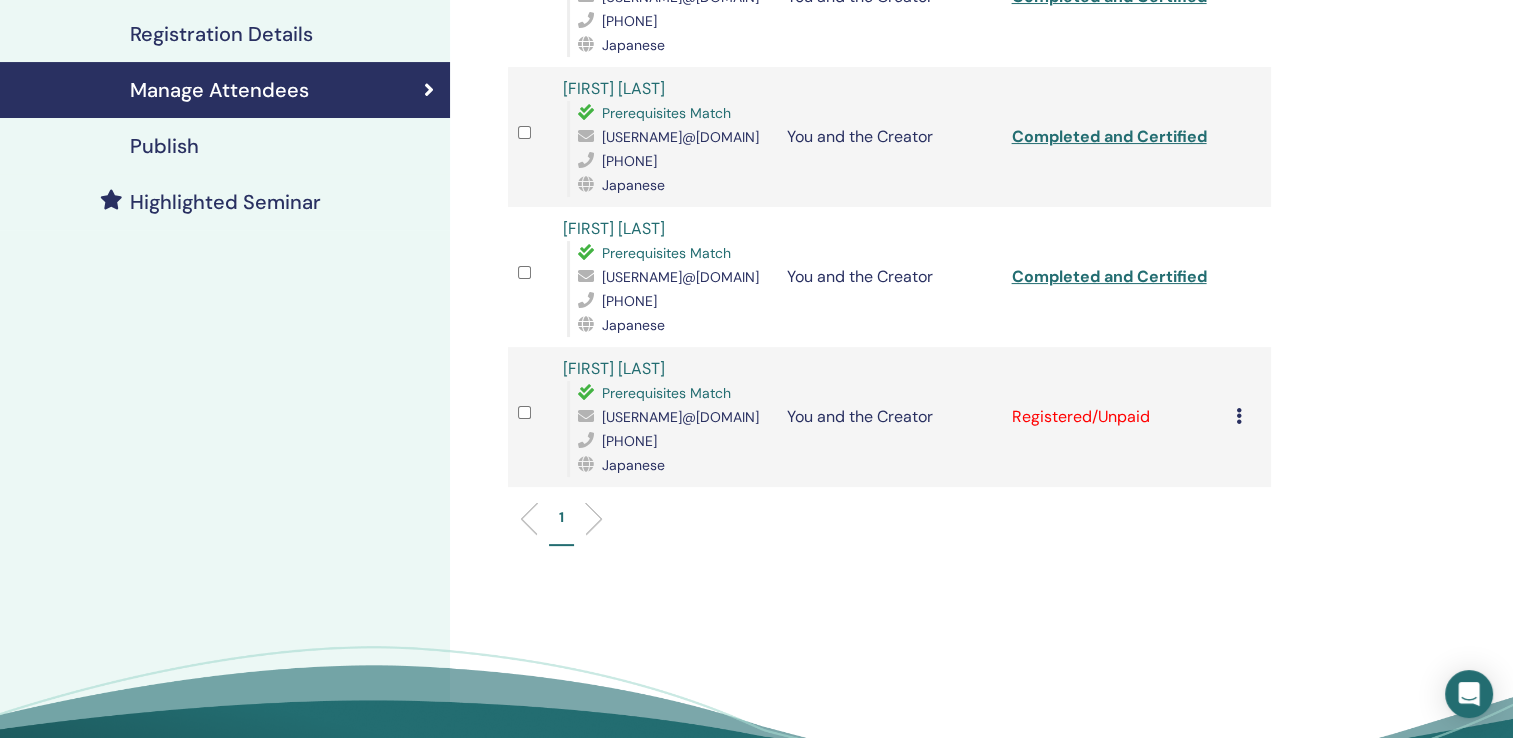 click at bounding box center [1239, 416] 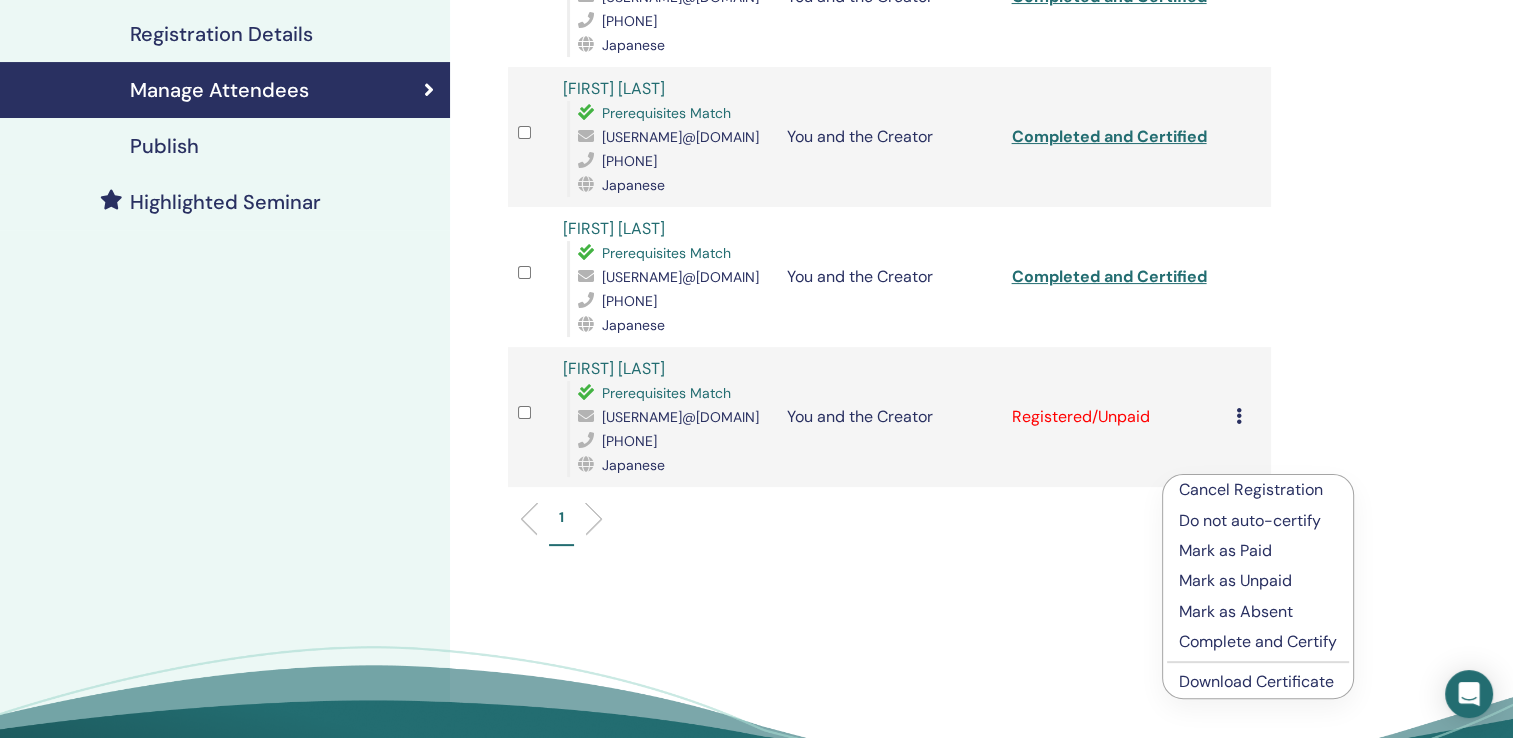 click on "Complete and Certify" at bounding box center [1258, 642] 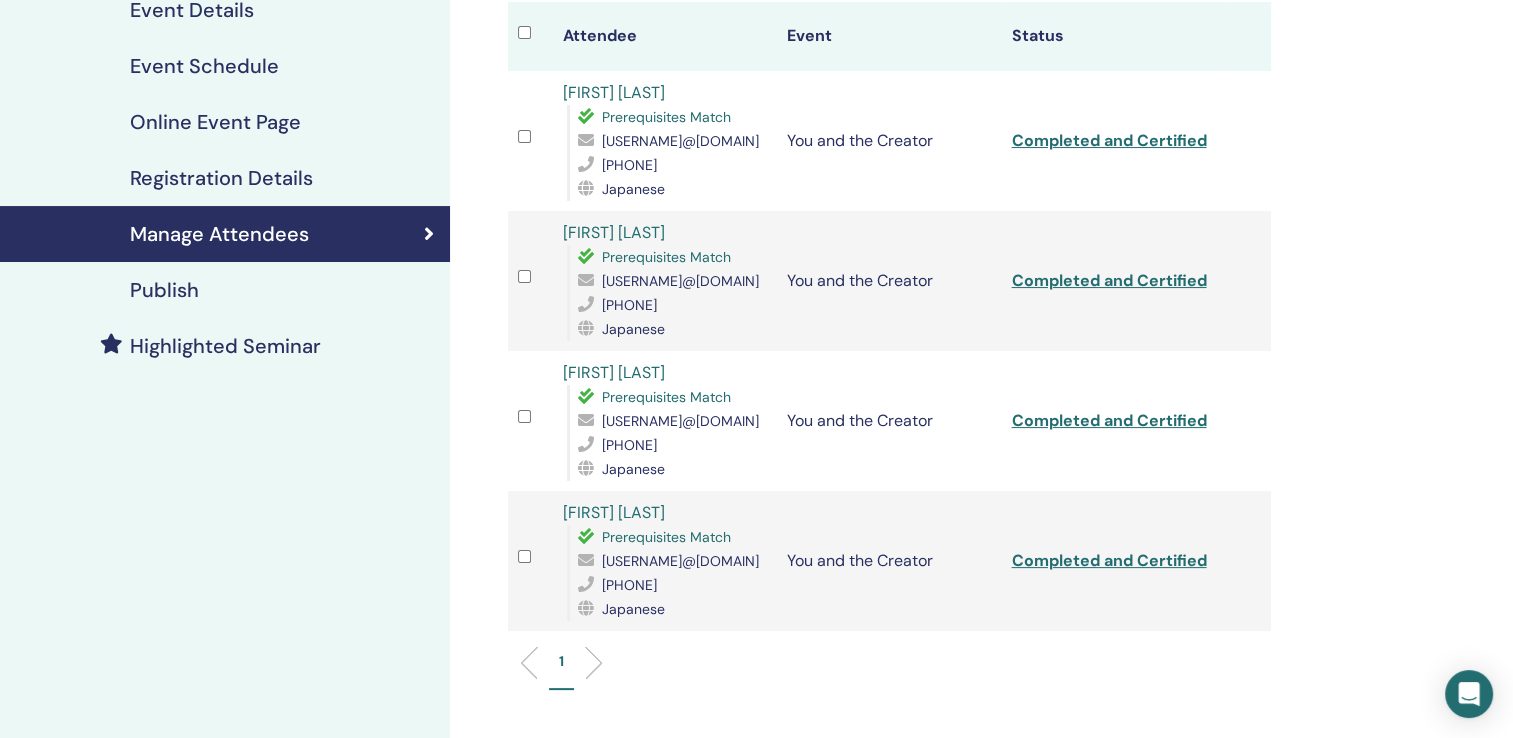 scroll, scrollTop: 300, scrollLeft: 0, axis: vertical 